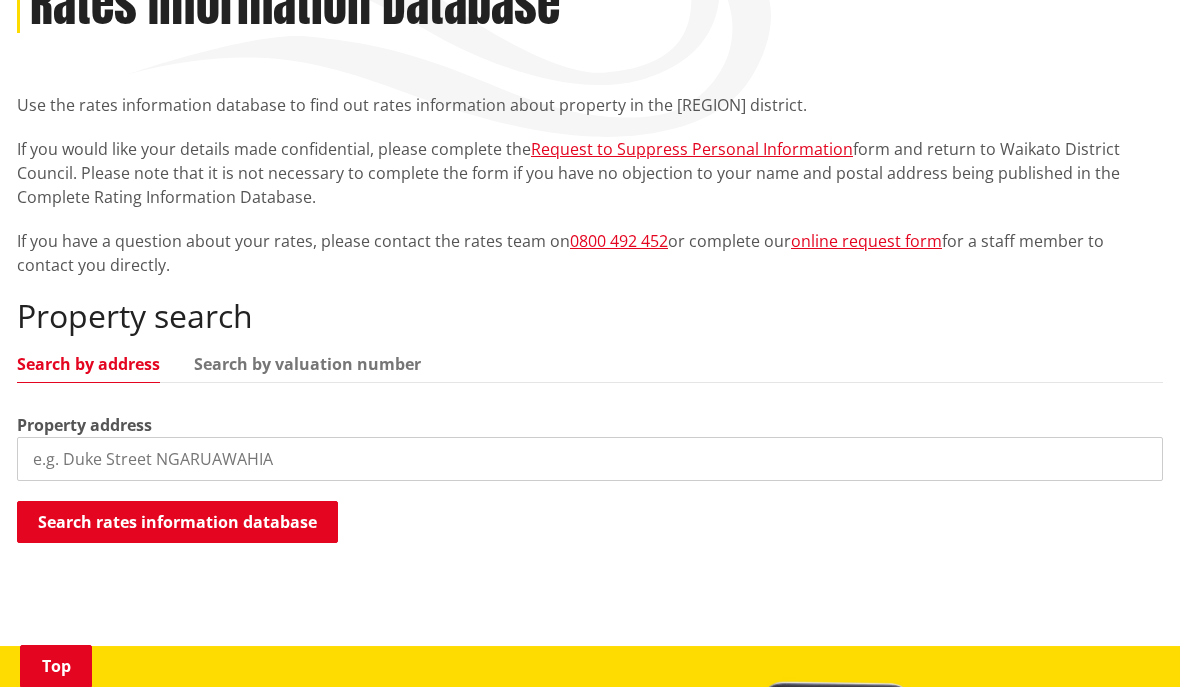 scroll, scrollTop: 314, scrollLeft: 0, axis: vertical 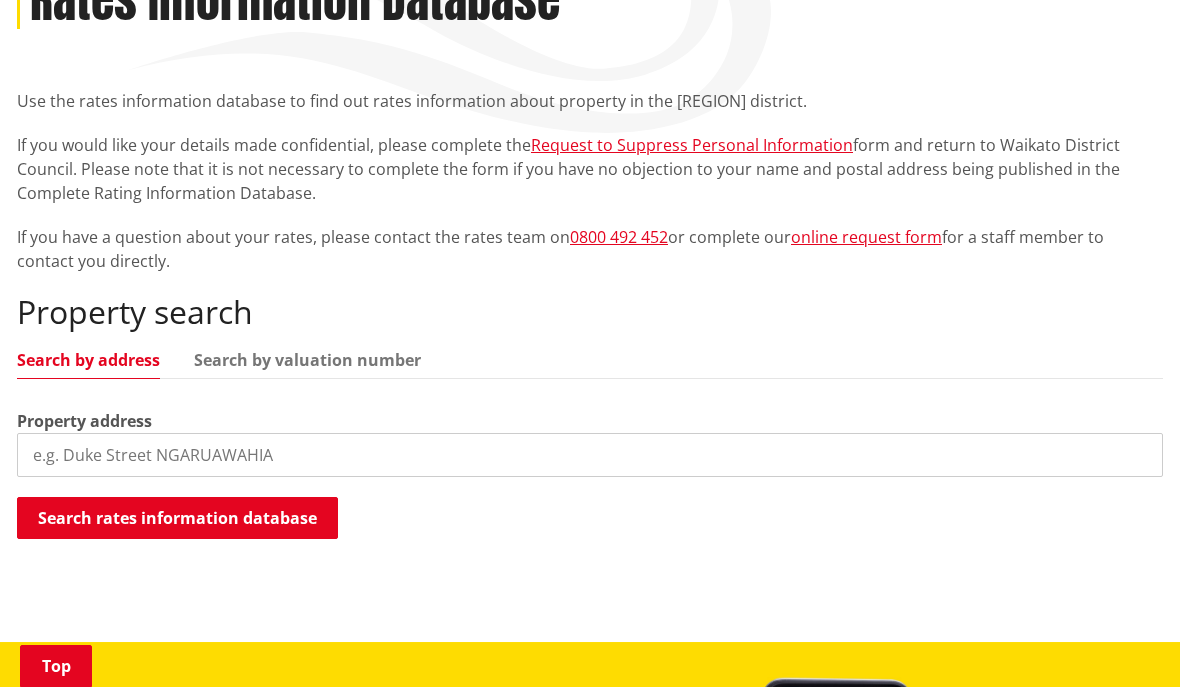 click at bounding box center [590, 455] 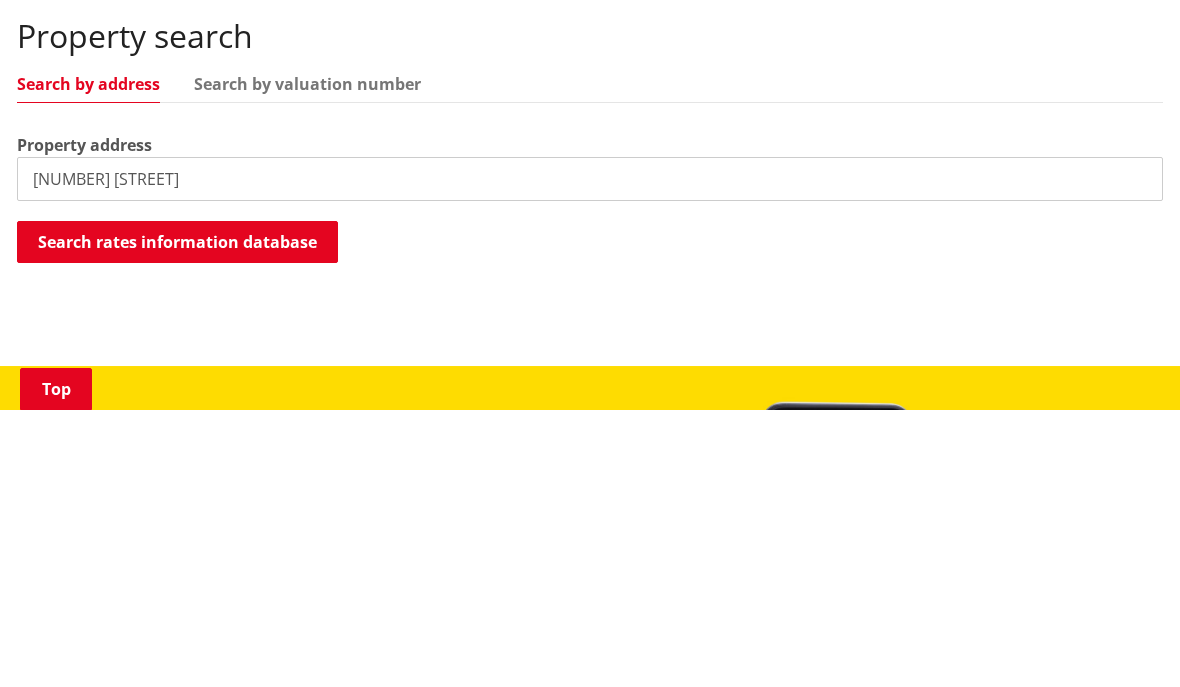type on "13 tauroa drive" 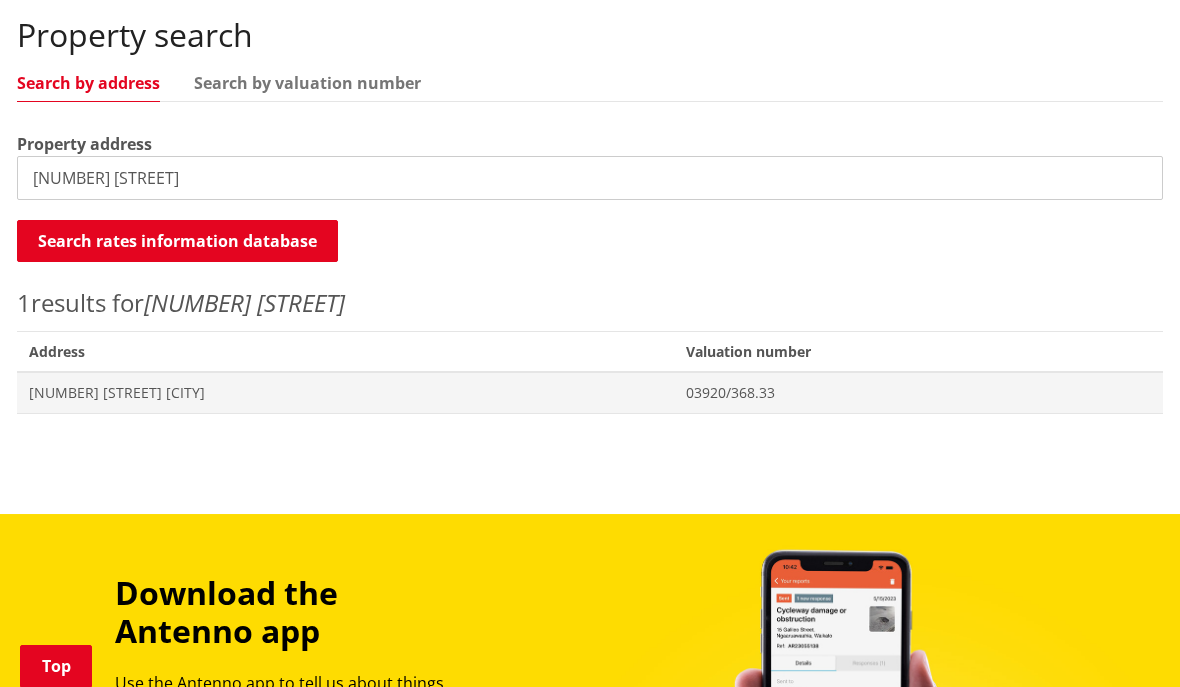 click on "13 Tauroa Drive TUAKAU" at bounding box center (345, 393) 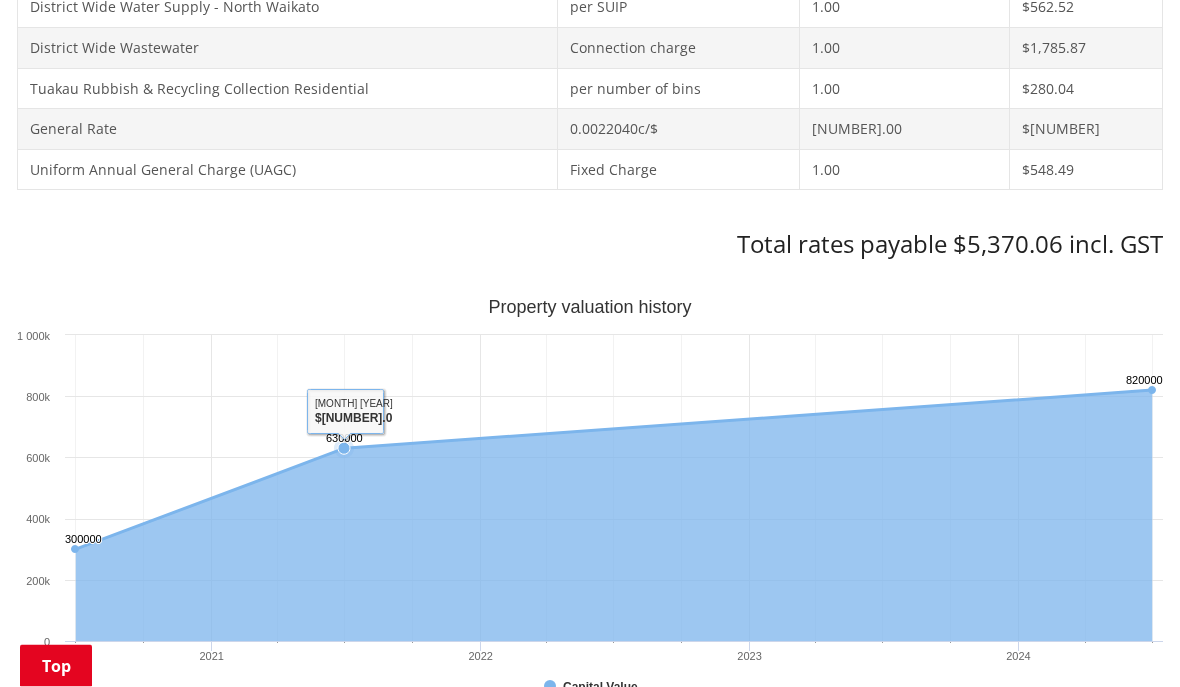scroll, scrollTop: 1110, scrollLeft: 0, axis: vertical 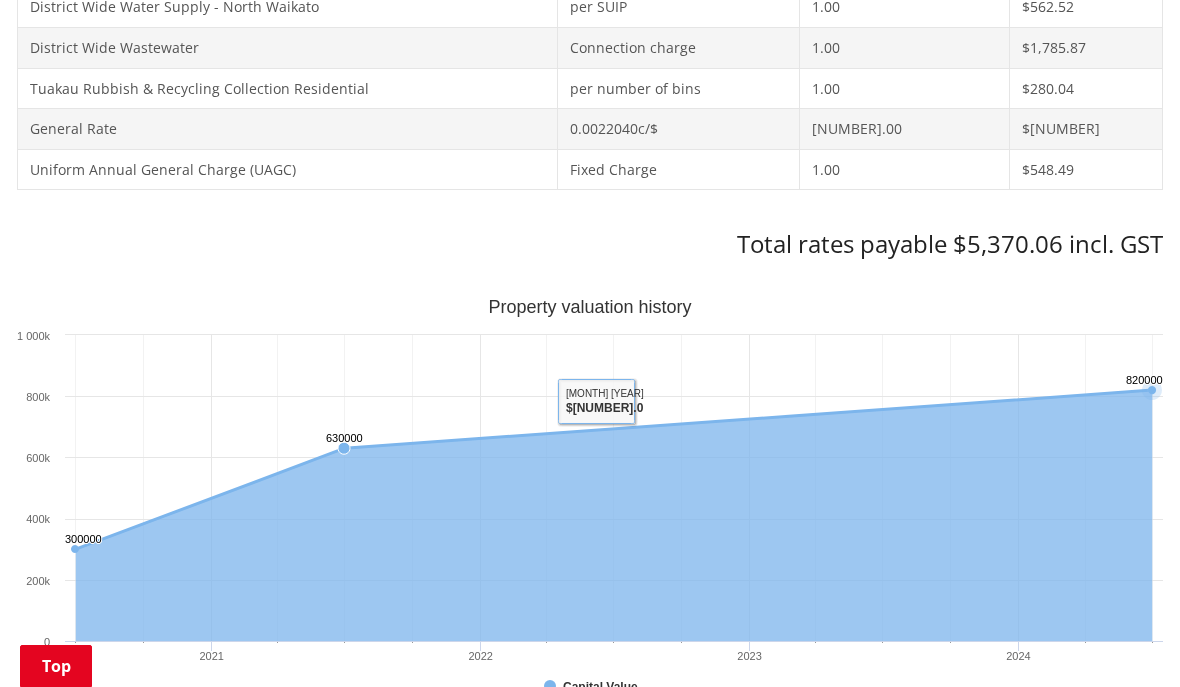 click on "820000 ​" 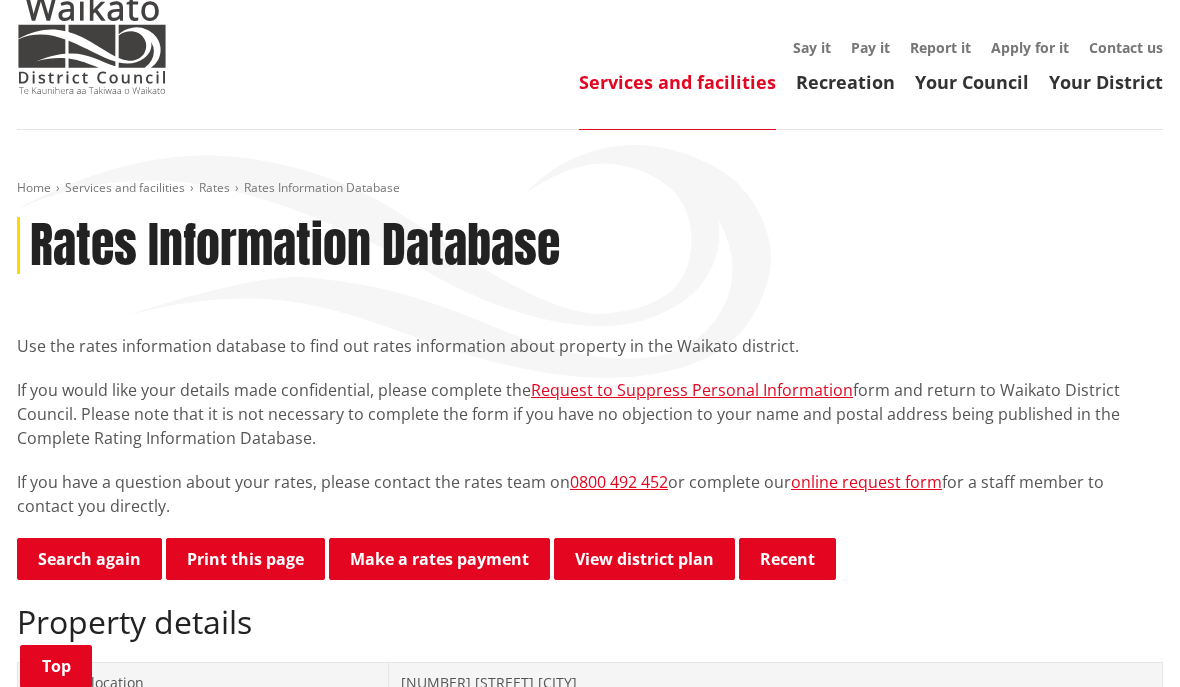 scroll, scrollTop: 0, scrollLeft: 0, axis: both 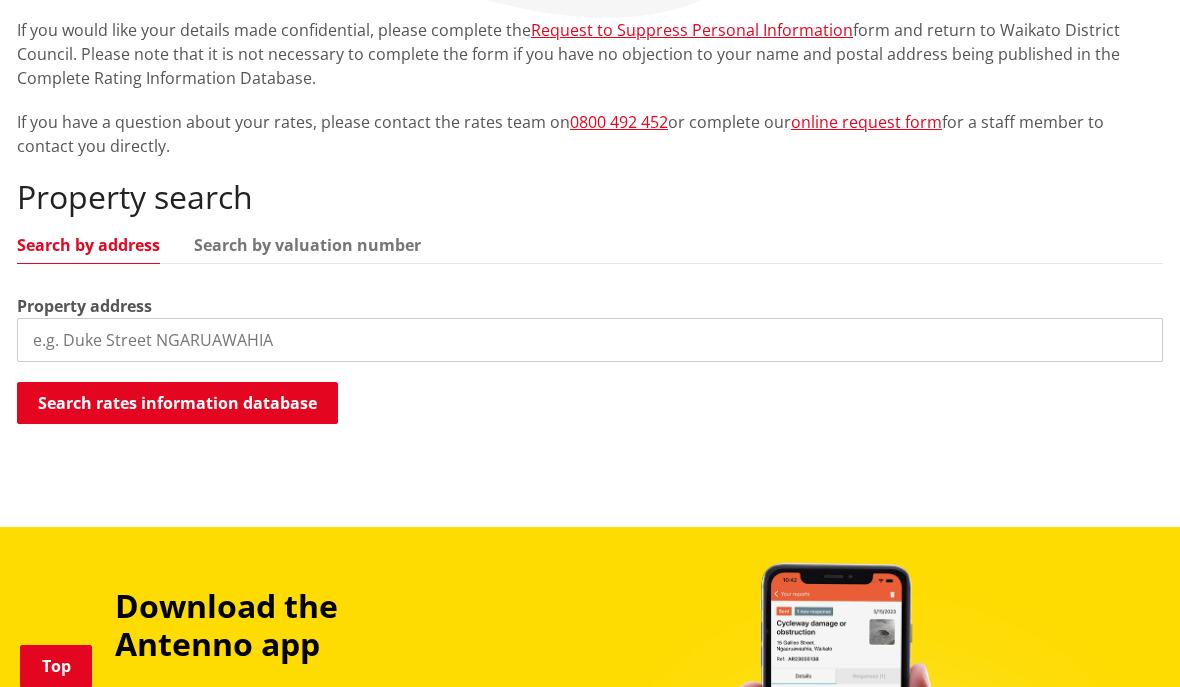 click at bounding box center (590, 340) 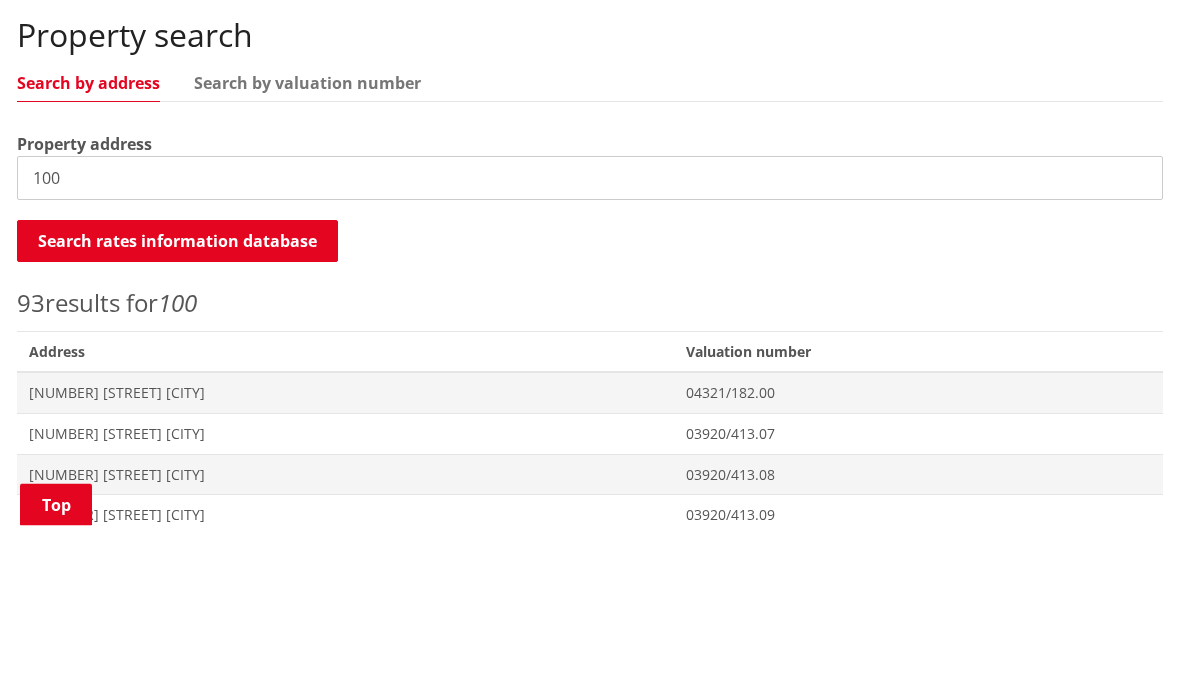 scroll, scrollTop: 592, scrollLeft: 0, axis: vertical 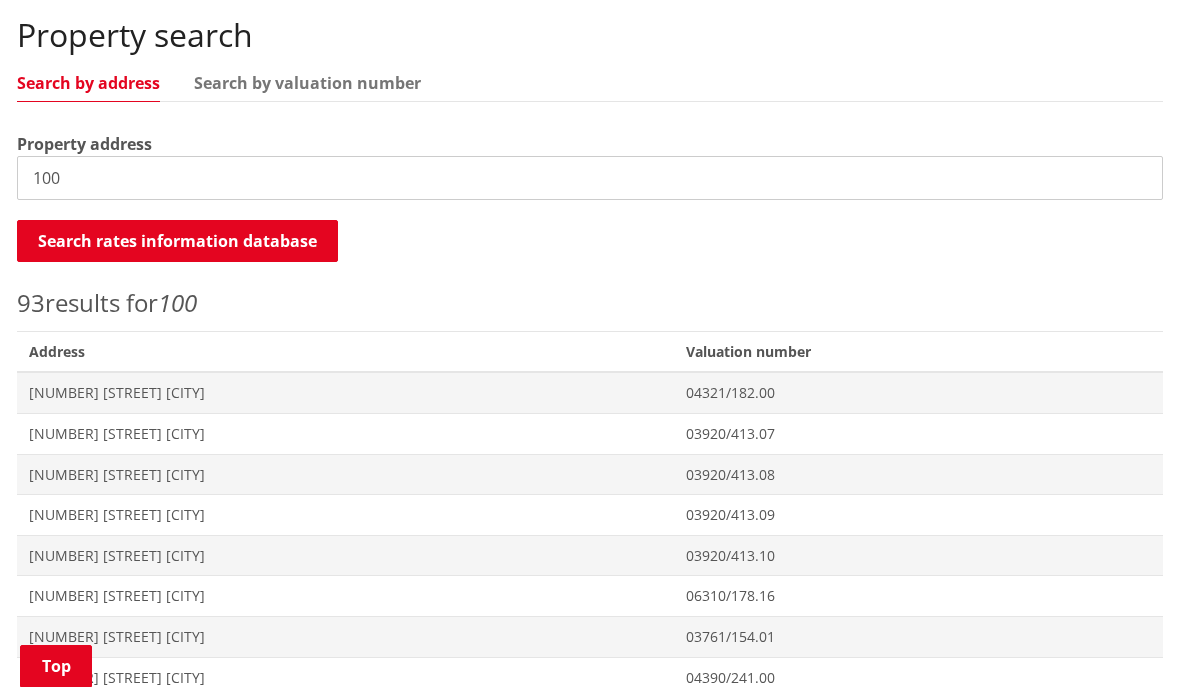 click on "100" at bounding box center [590, 178] 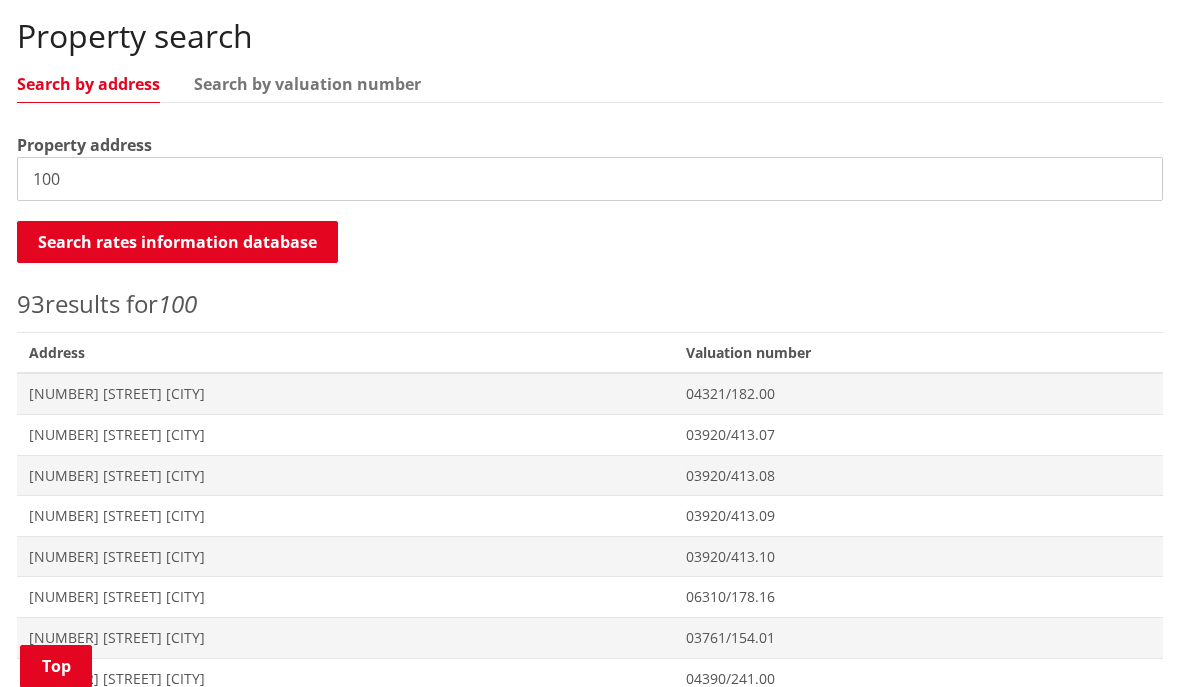 click on "100" at bounding box center (590, 179) 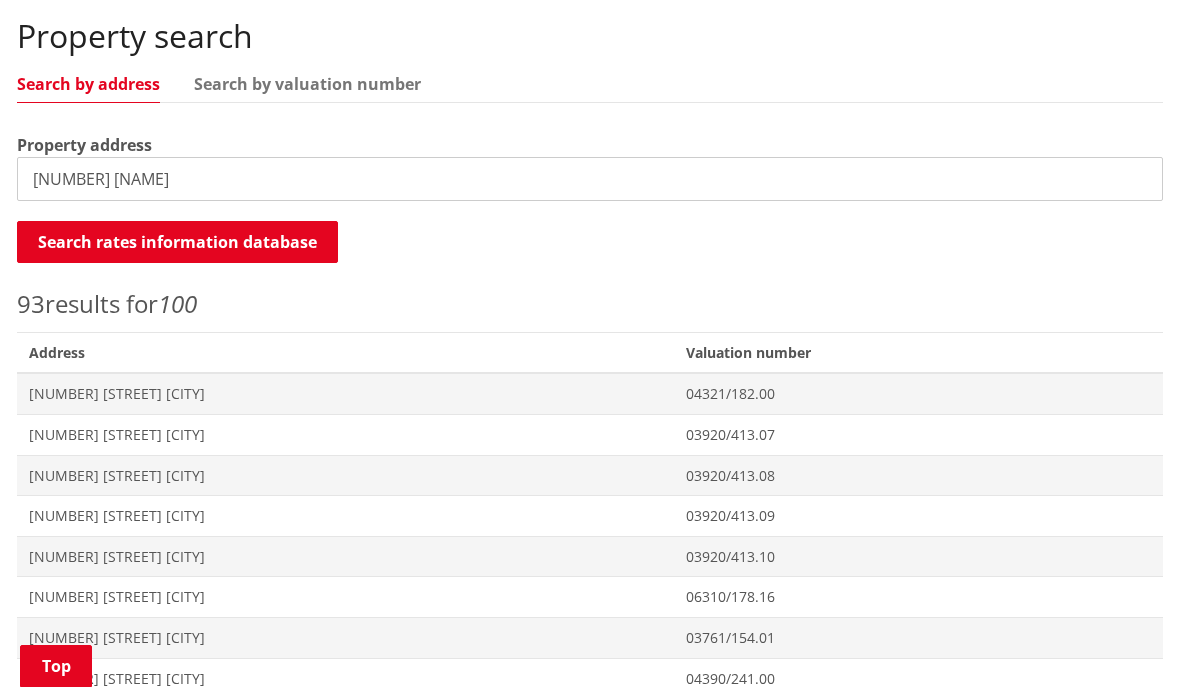 scroll, scrollTop: 592, scrollLeft: 0, axis: vertical 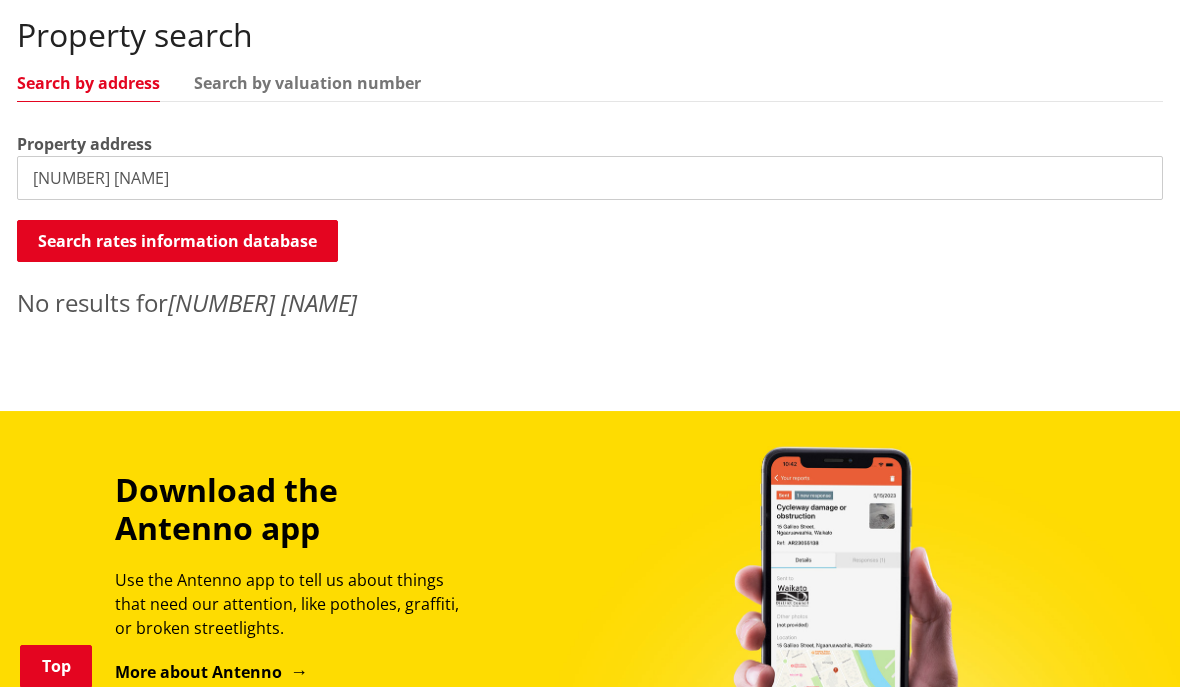 click on "199 jerico" at bounding box center (590, 178) 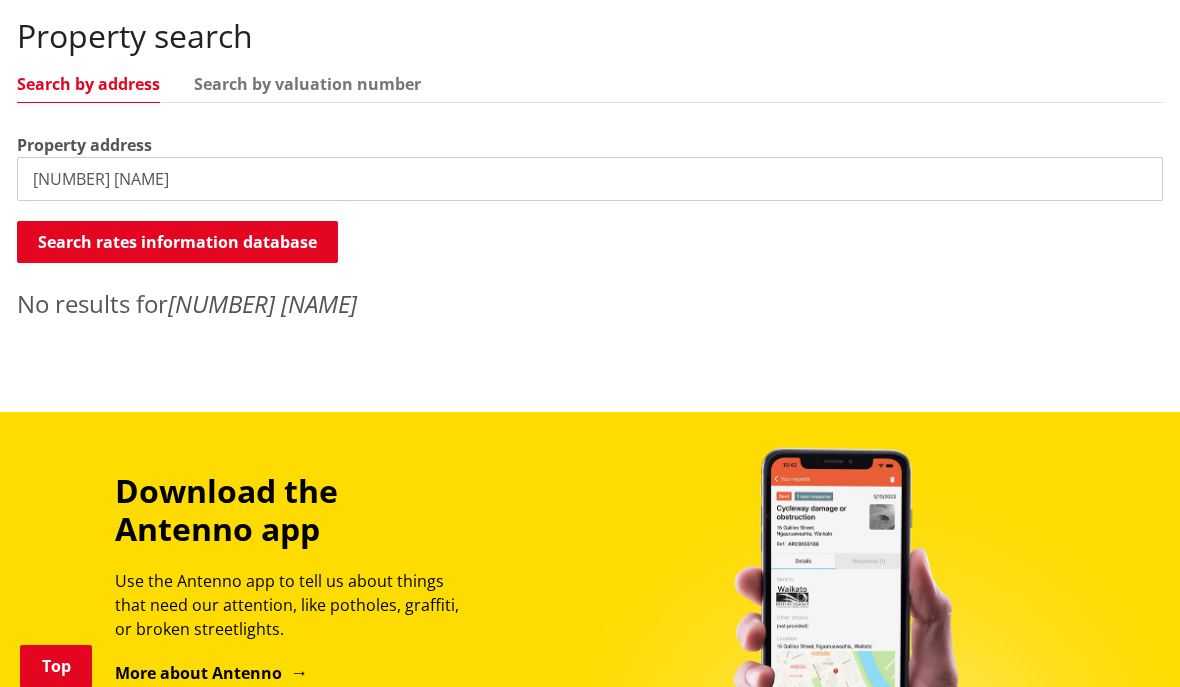 type on "199 jericho" 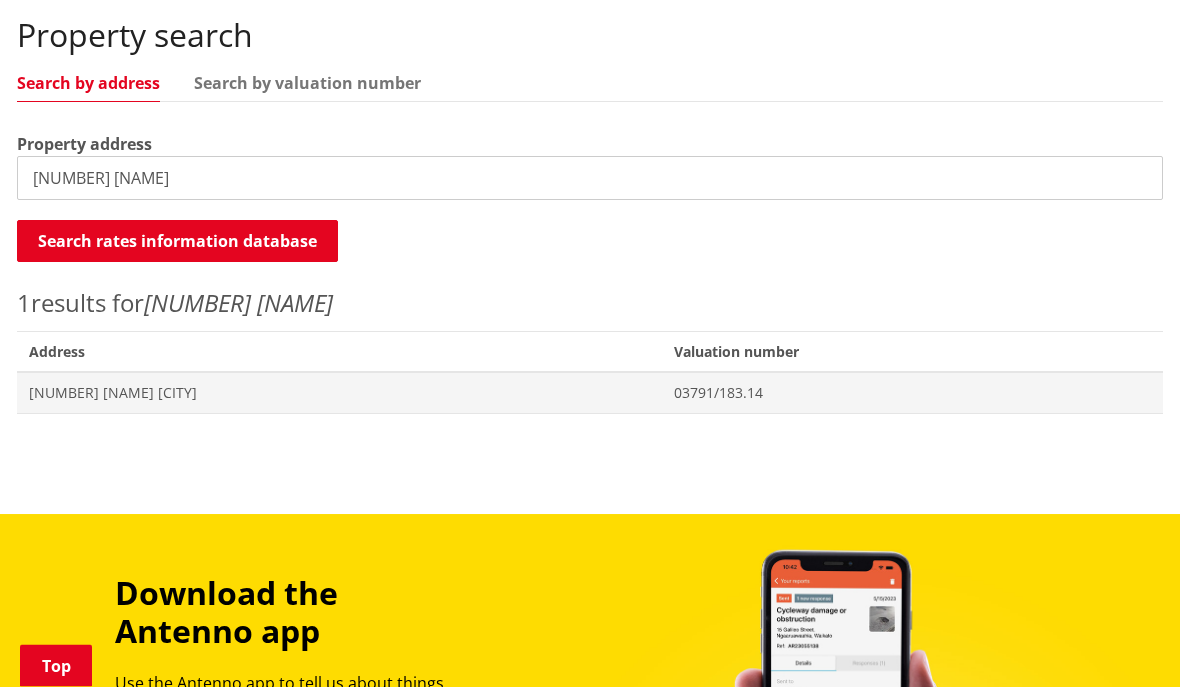 scroll, scrollTop: 592, scrollLeft: 0, axis: vertical 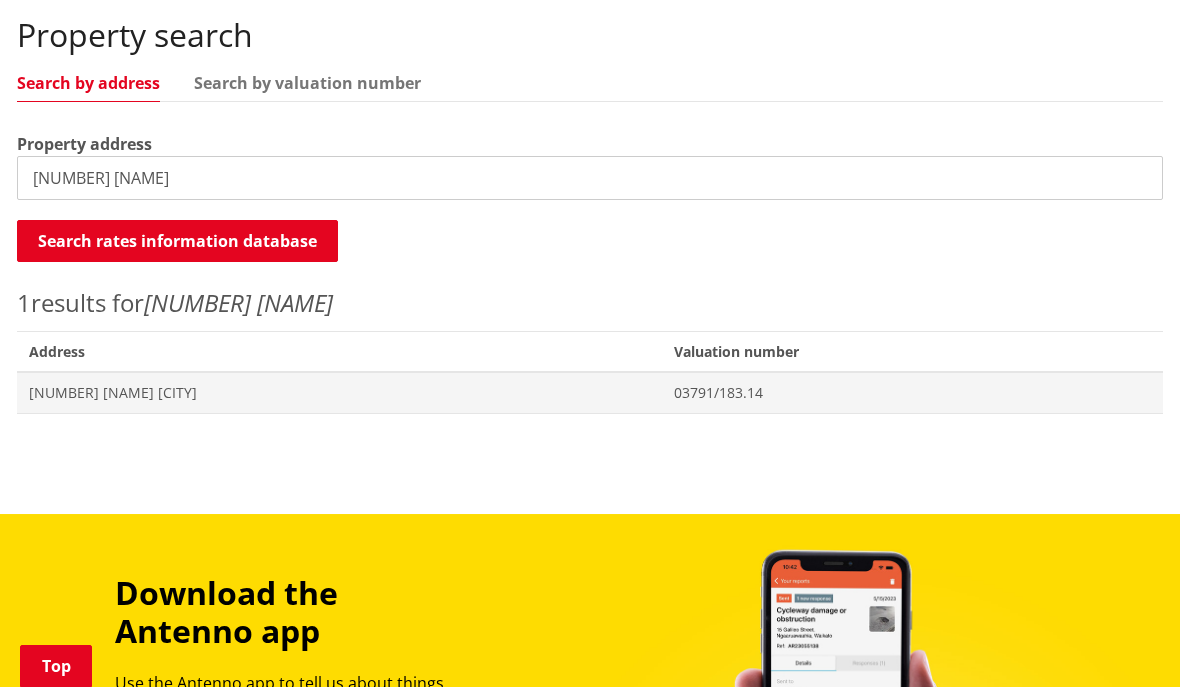 click on "[NUMBER] [STREET] [CITY]" at bounding box center (339, 393) 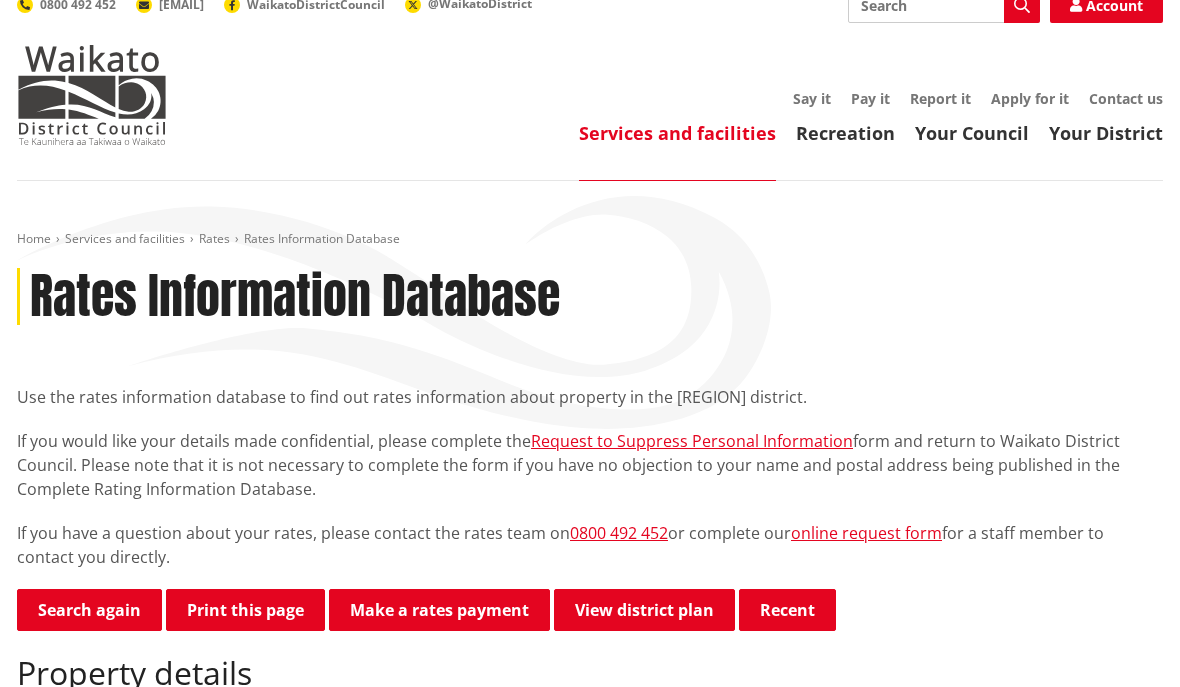 scroll, scrollTop: 0, scrollLeft: 0, axis: both 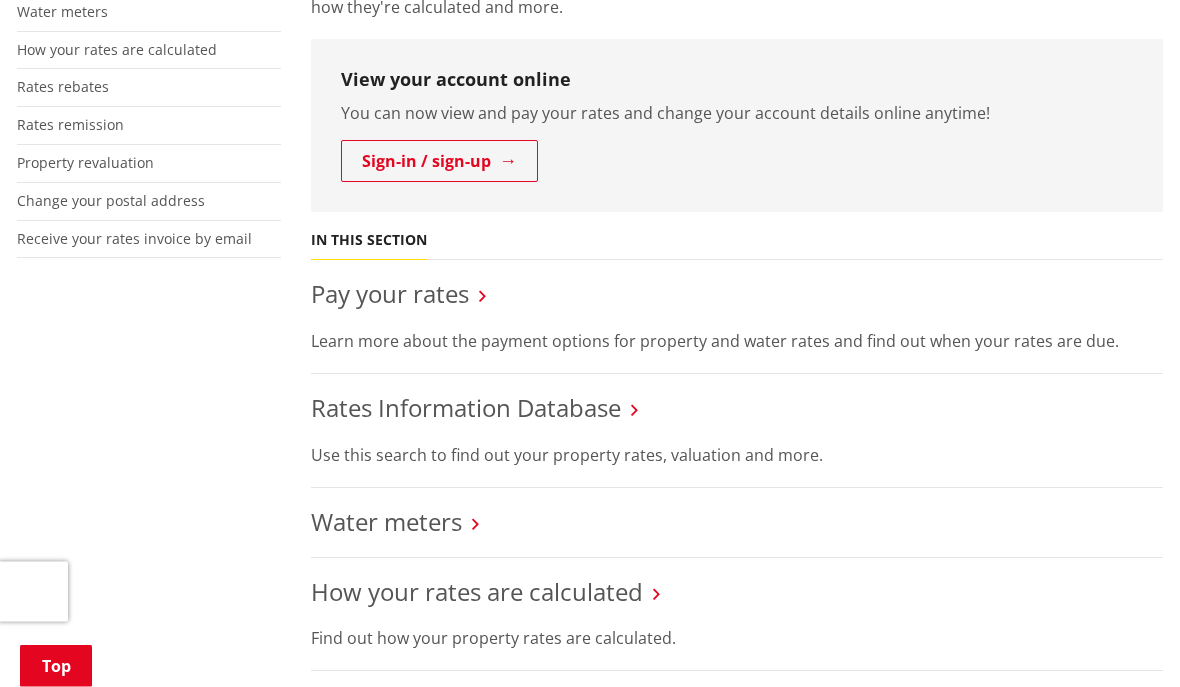 click at bounding box center [634, 411] 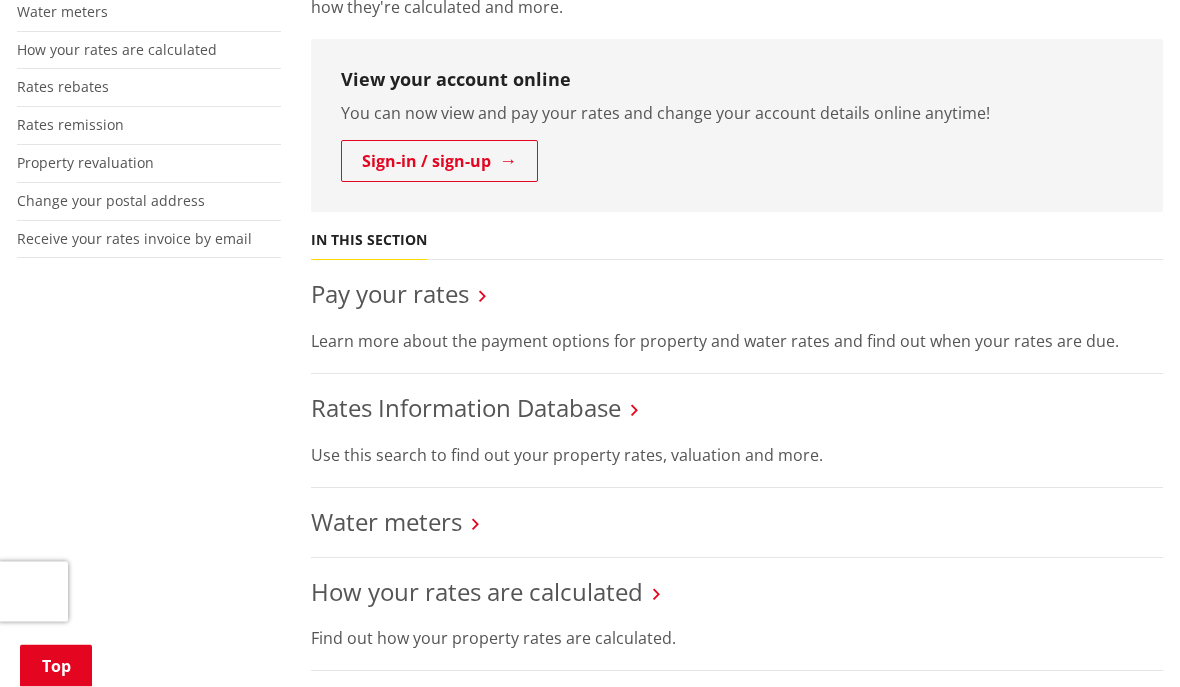 click at bounding box center [634, 411] 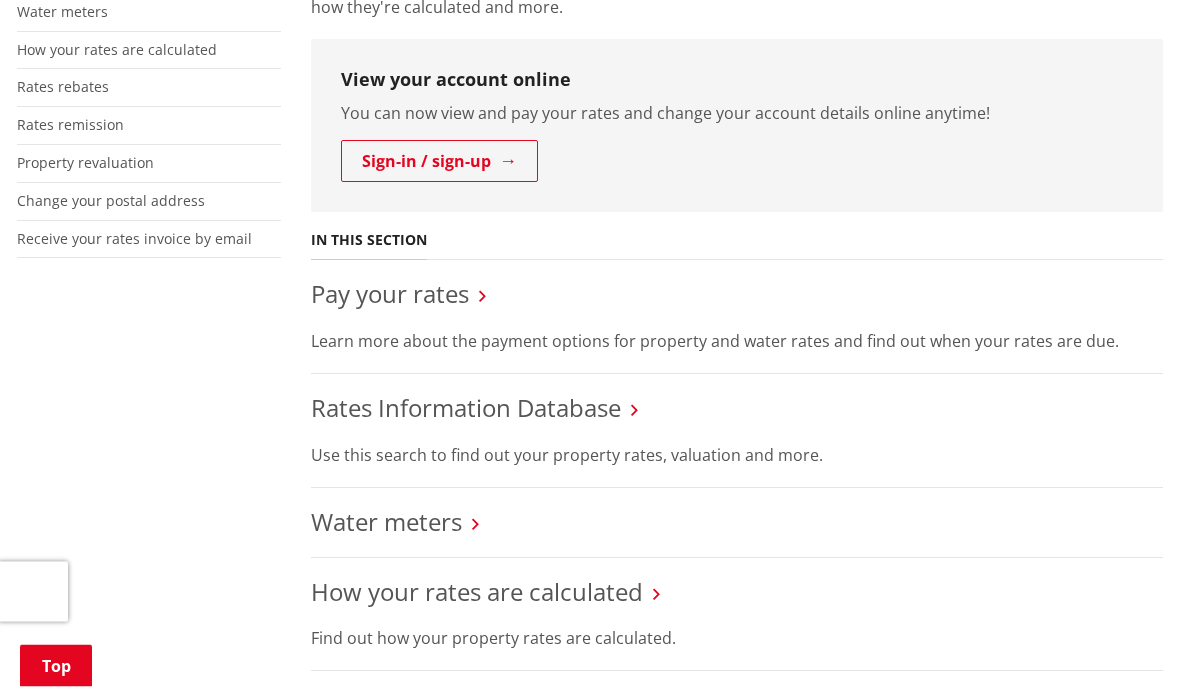 click on "Use this search to find out your property rates, valuation and more." at bounding box center [737, 456] 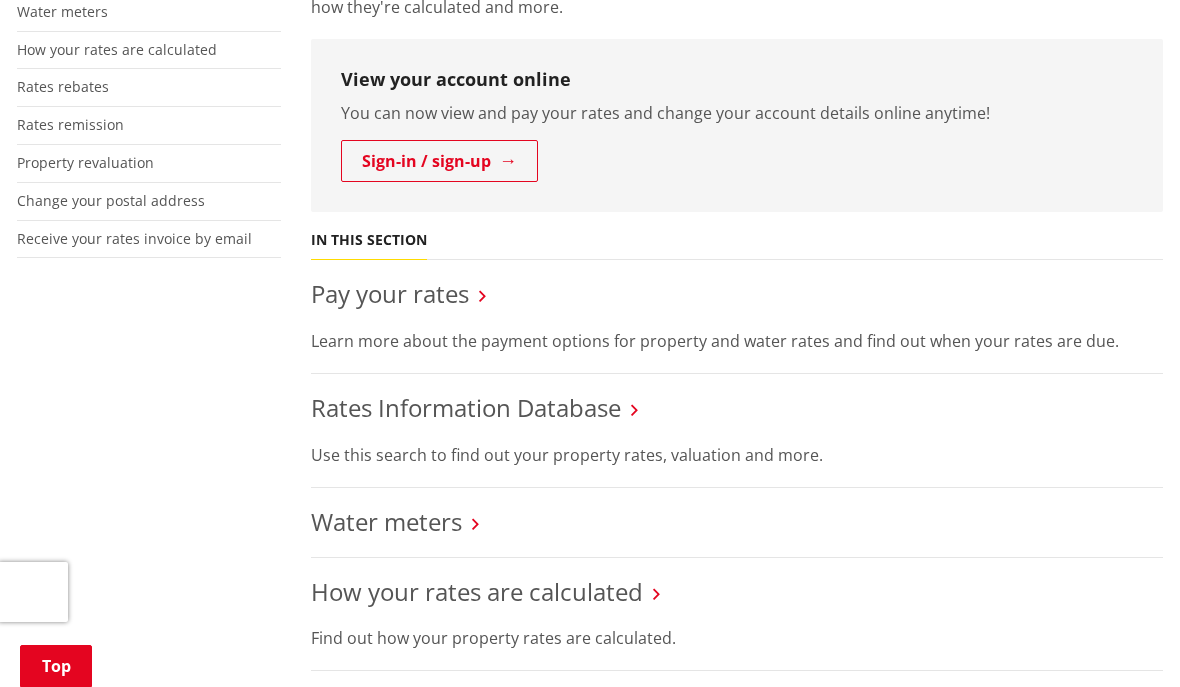 click on "Rates Information Database" at bounding box center (466, 407) 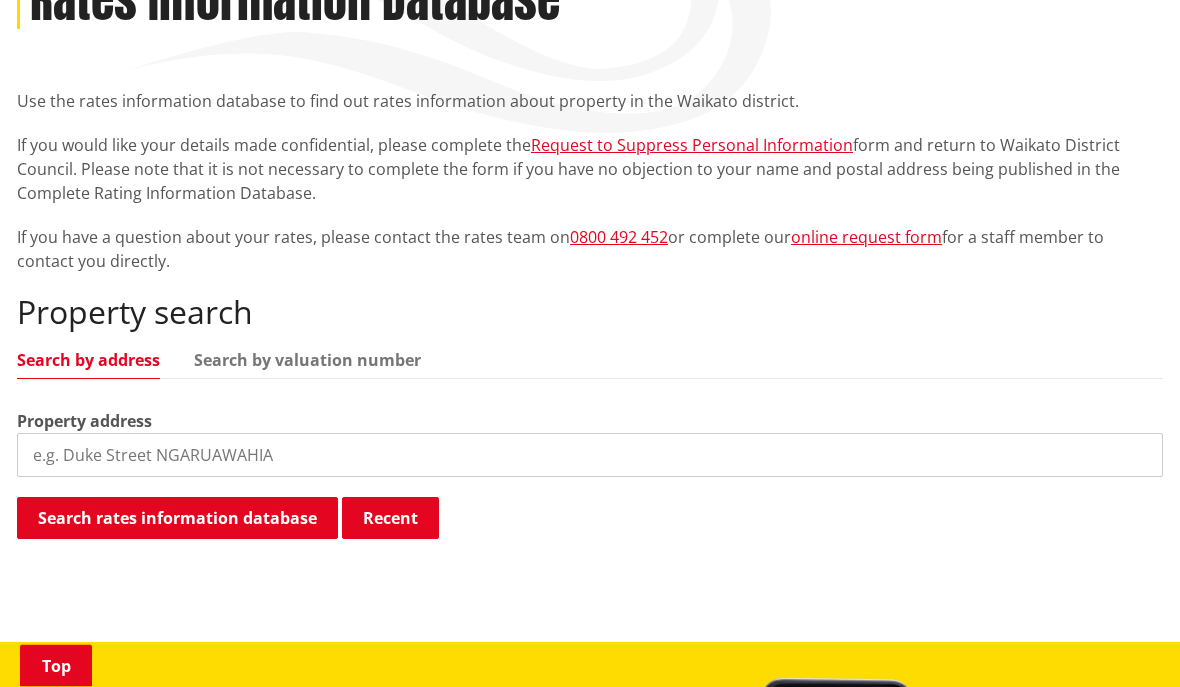 scroll, scrollTop: 367, scrollLeft: 0, axis: vertical 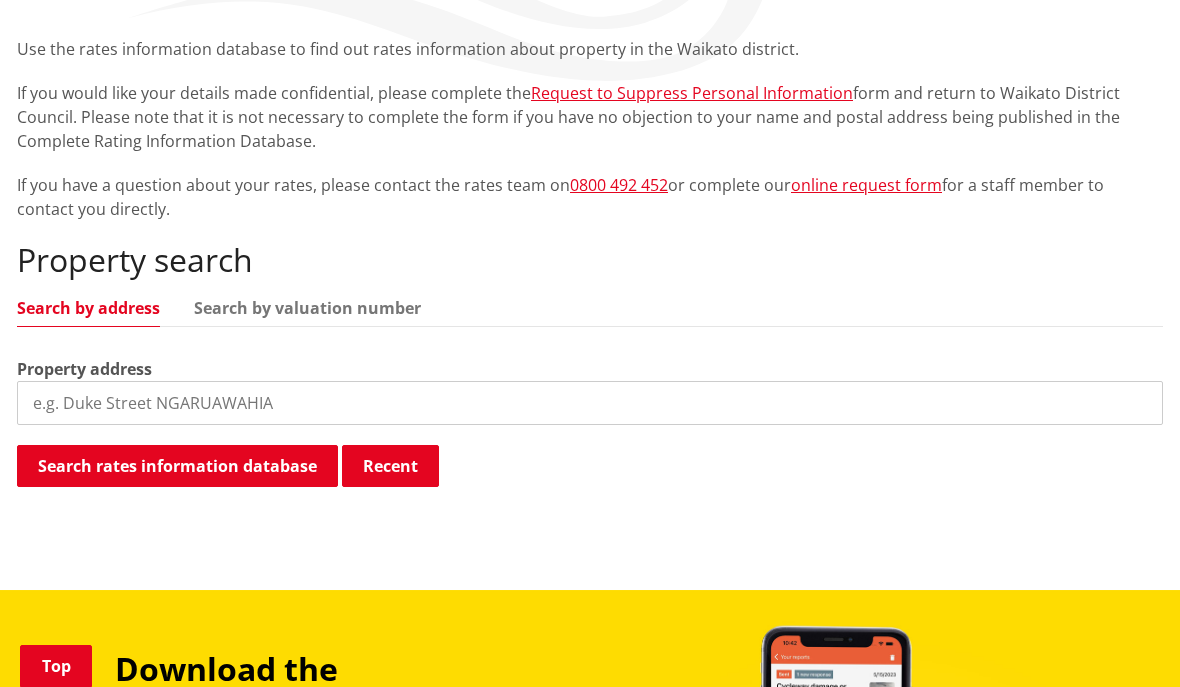 click at bounding box center [590, 403] 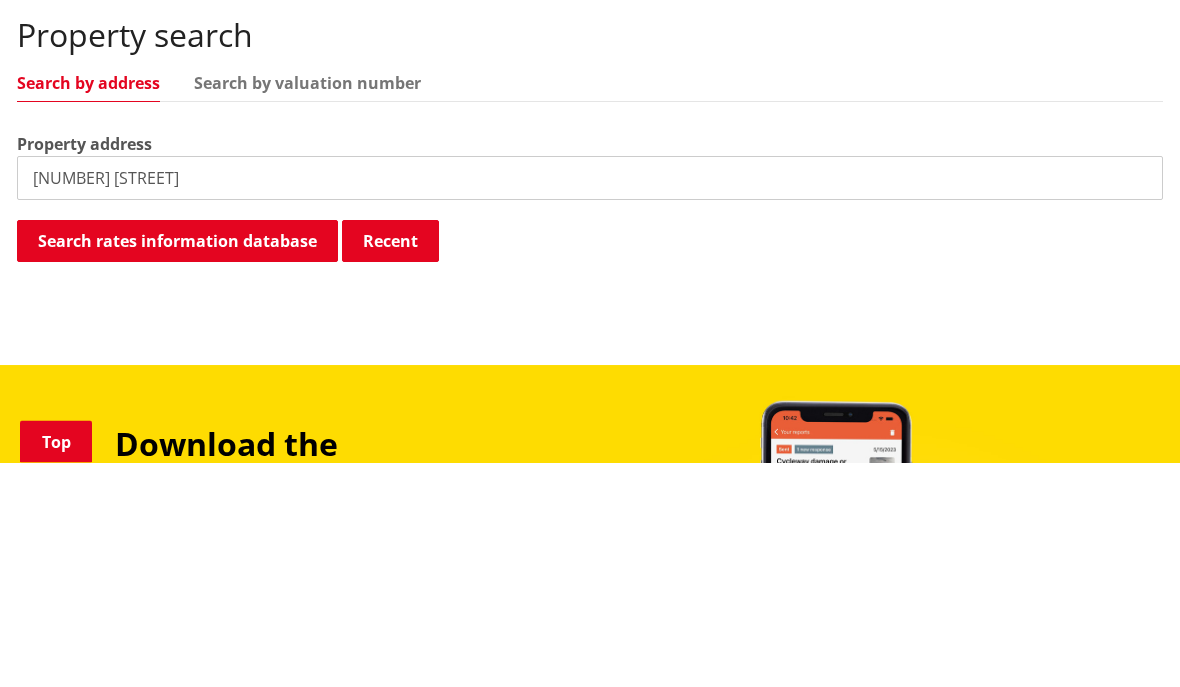 click on "Search rates information database" at bounding box center (177, 466) 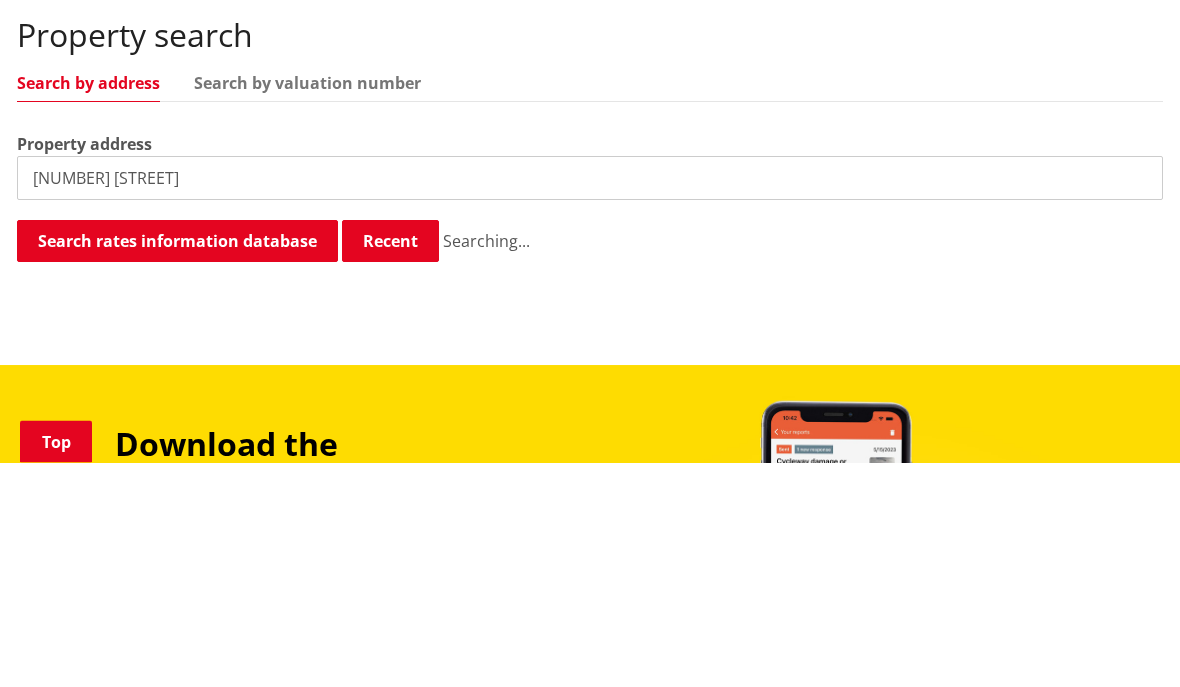 scroll, scrollTop: 592, scrollLeft: 0, axis: vertical 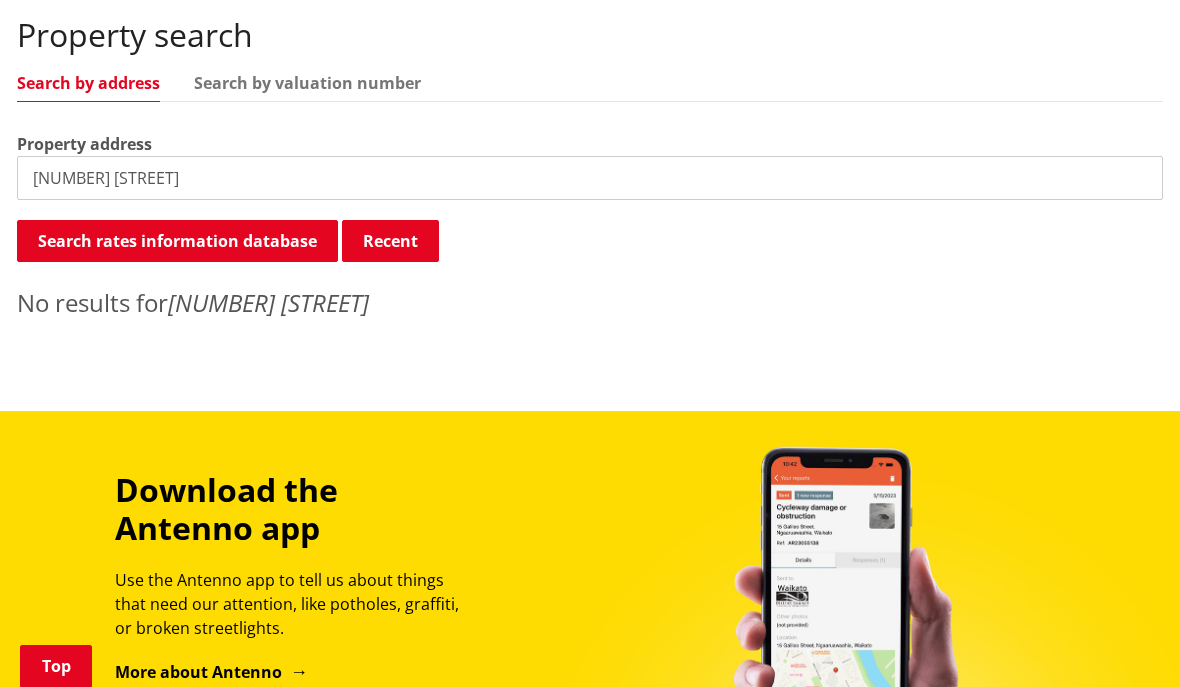 click on "[NUMBER] [STREET]" at bounding box center (590, 178) 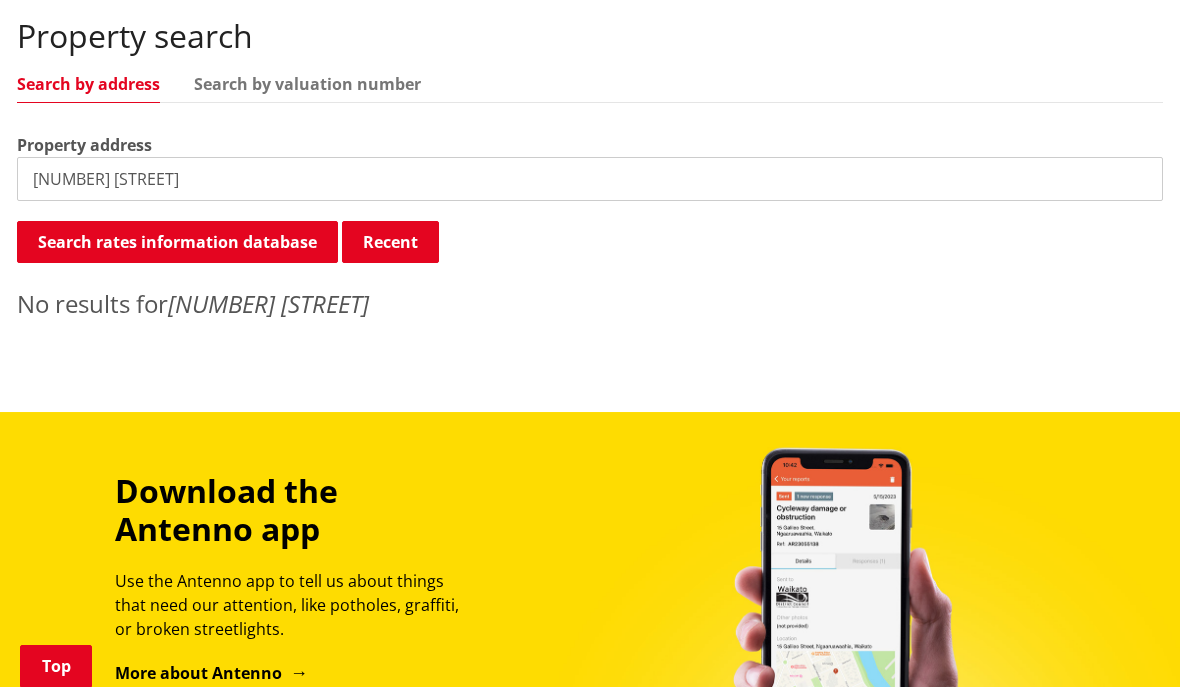 type on "[NUMBER] [STREET]" 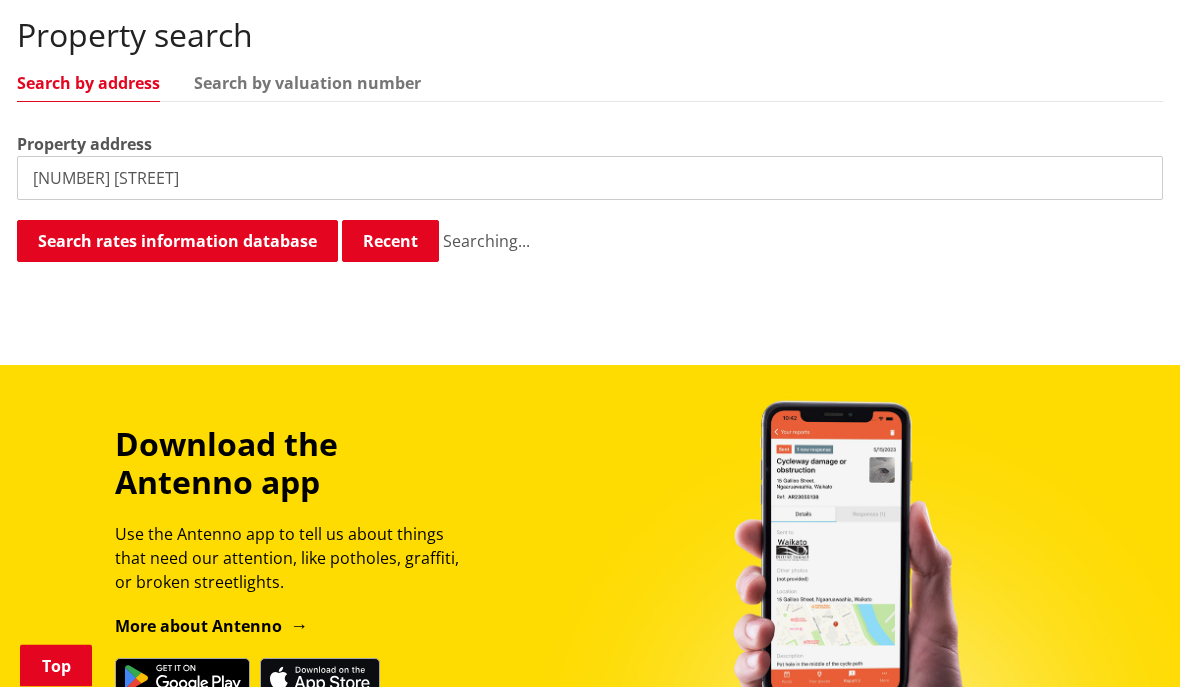 scroll, scrollTop: 592, scrollLeft: 0, axis: vertical 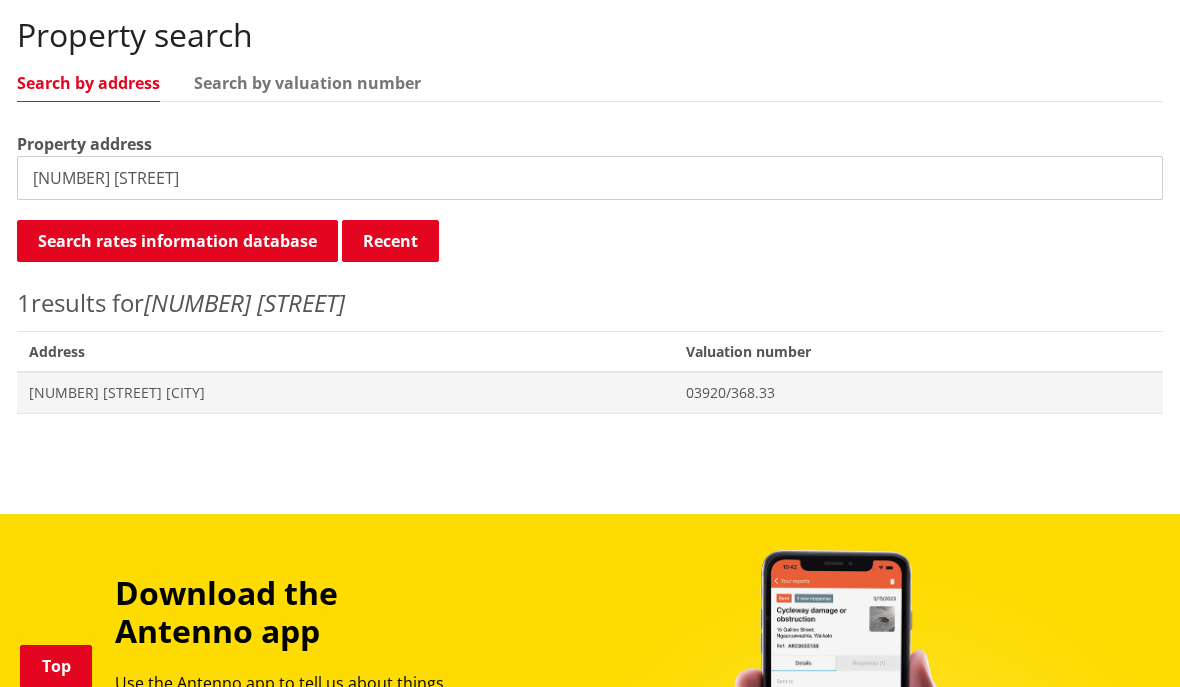 click on "[NUMBER] [STREET] [CITY]" at bounding box center (345, 393) 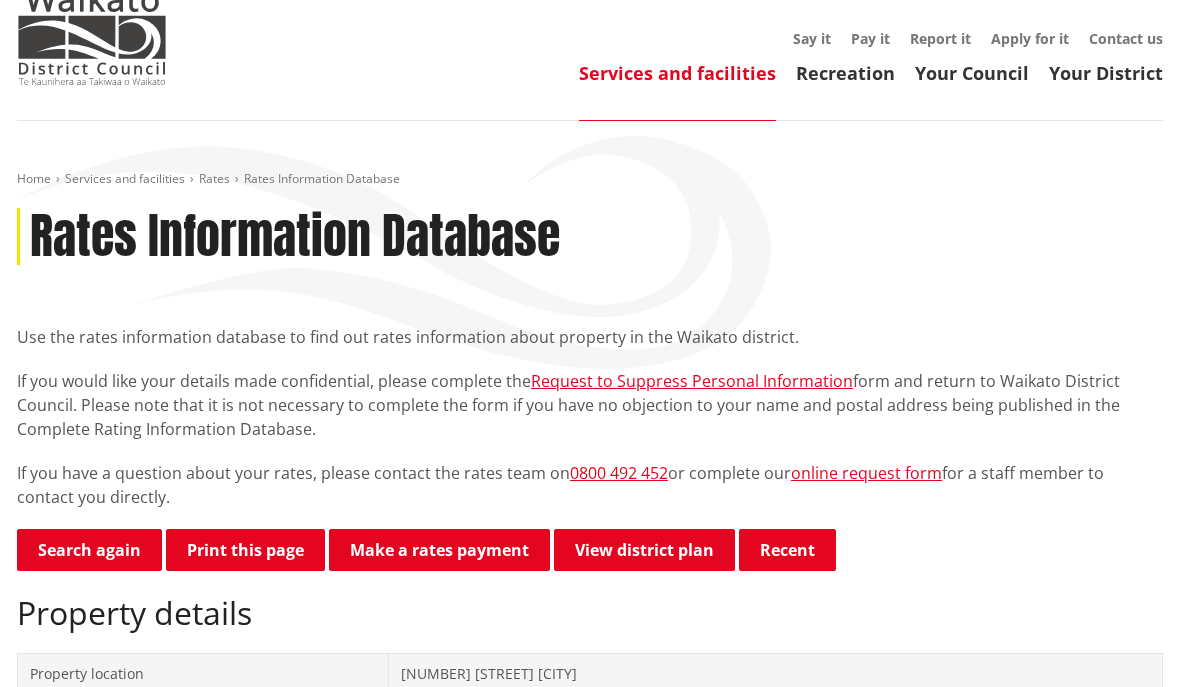 scroll, scrollTop: 0, scrollLeft: 0, axis: both 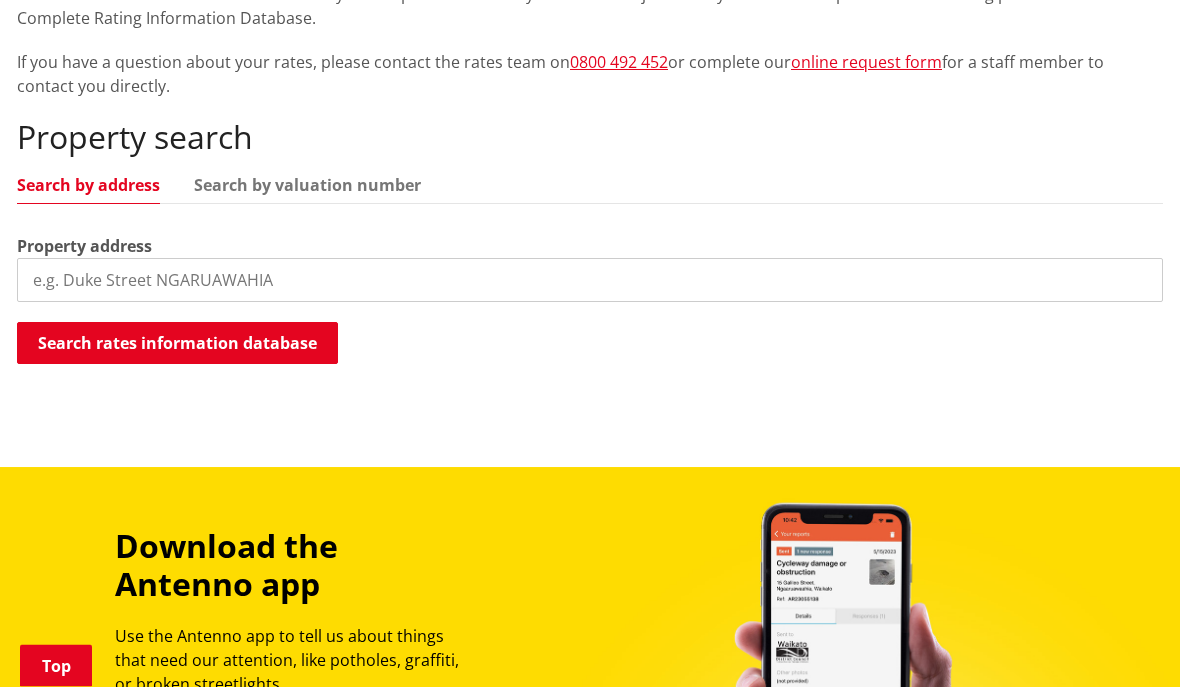 click at bounding box center (590, 281) 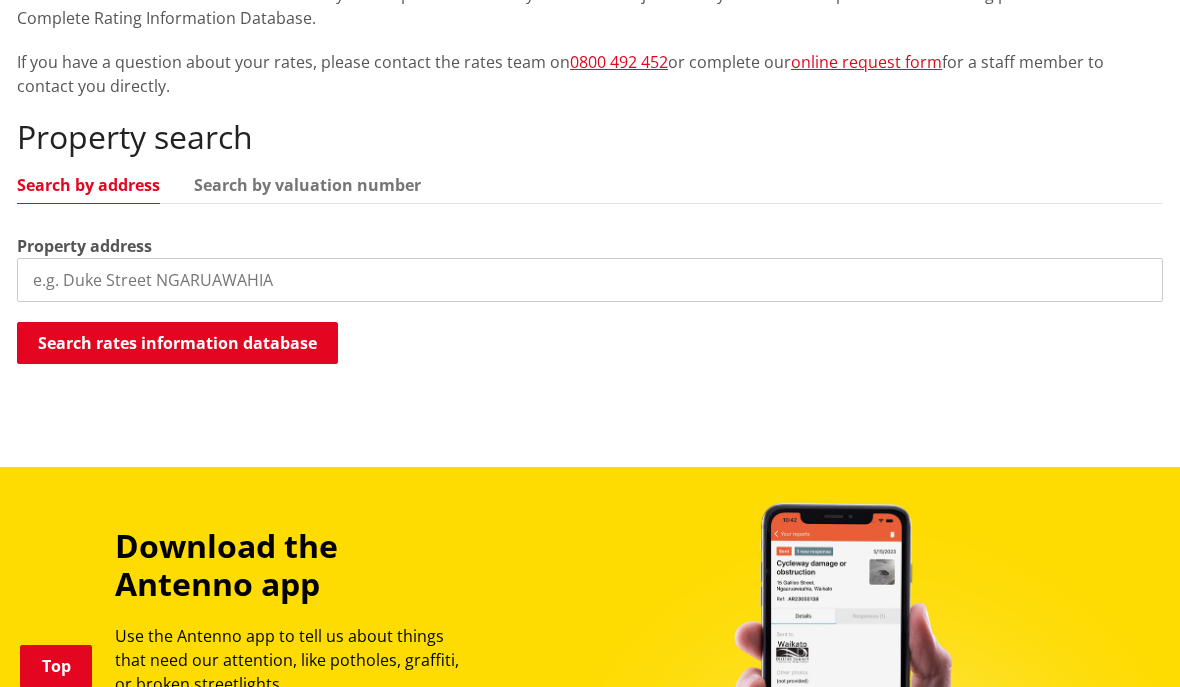 scroll, scrollTop: 489, scrollLeft: 0, axis: vertical 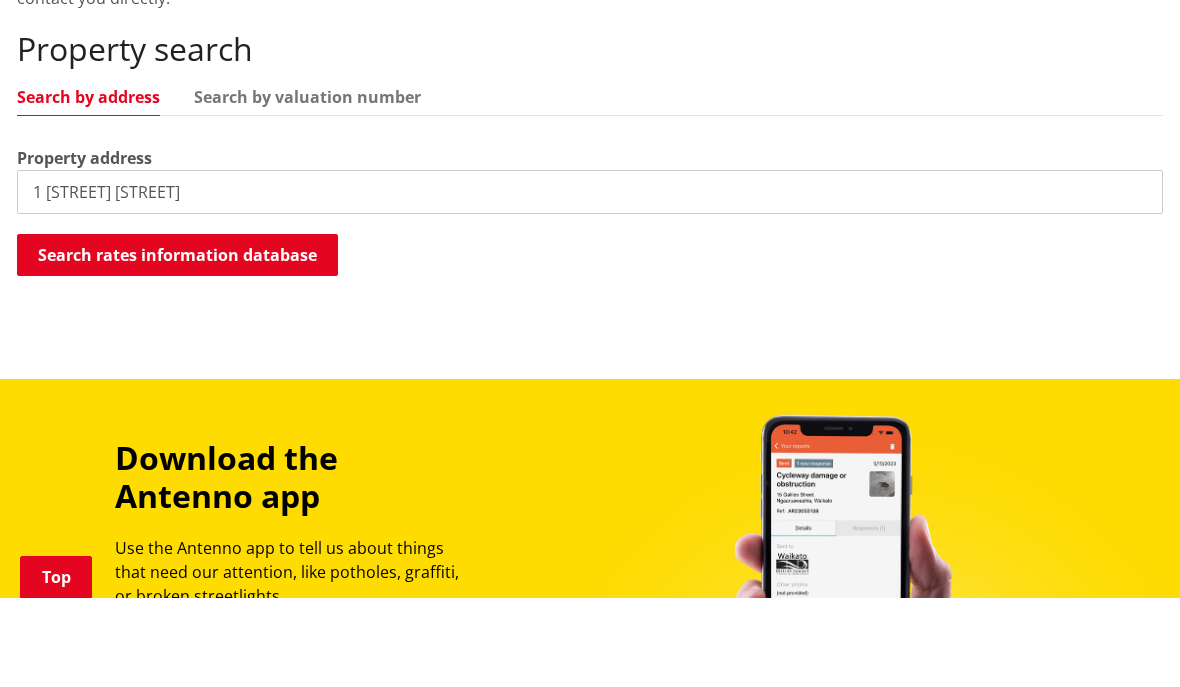 click on "Search rates information database" at bounding box center (177, 344) 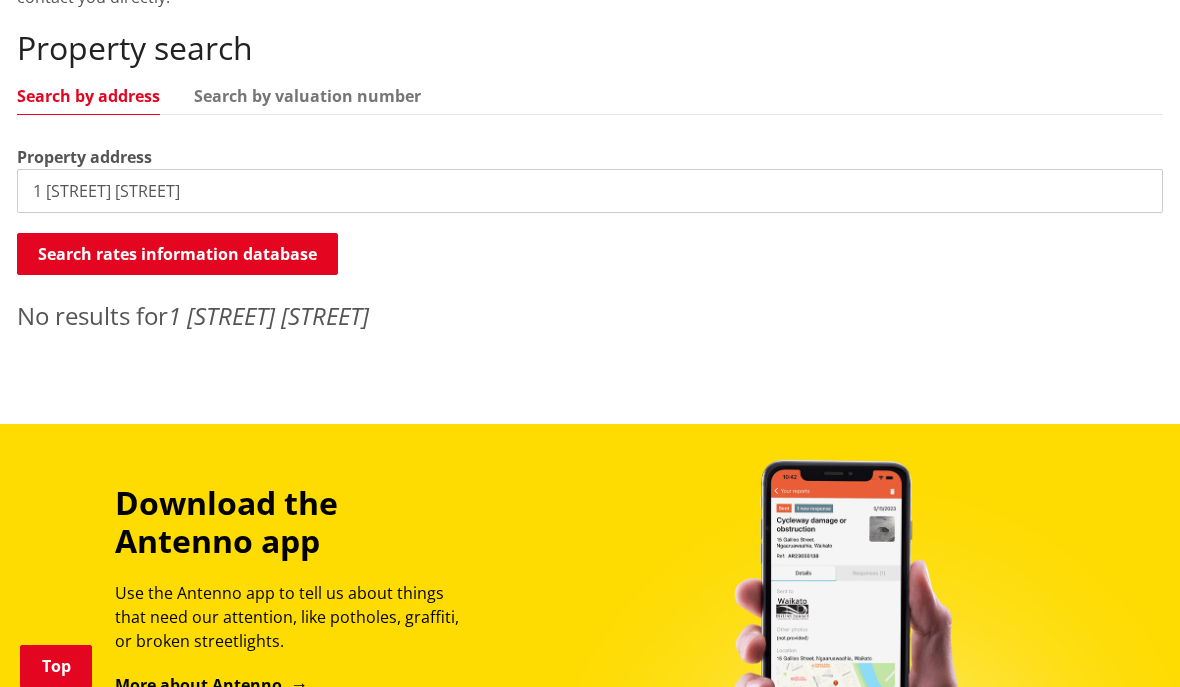 click on "1 [STREET] [STREET]" at bounding box center (590, 191) 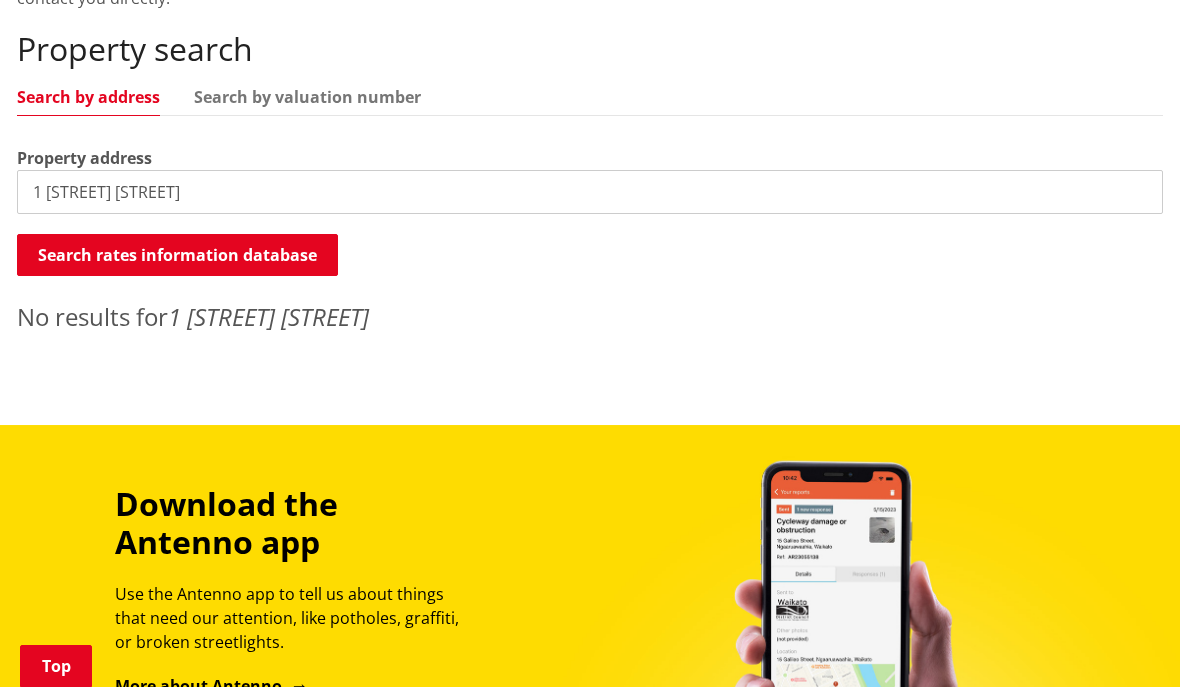 click on "Search rates information database" at bounding box center [177, 255] 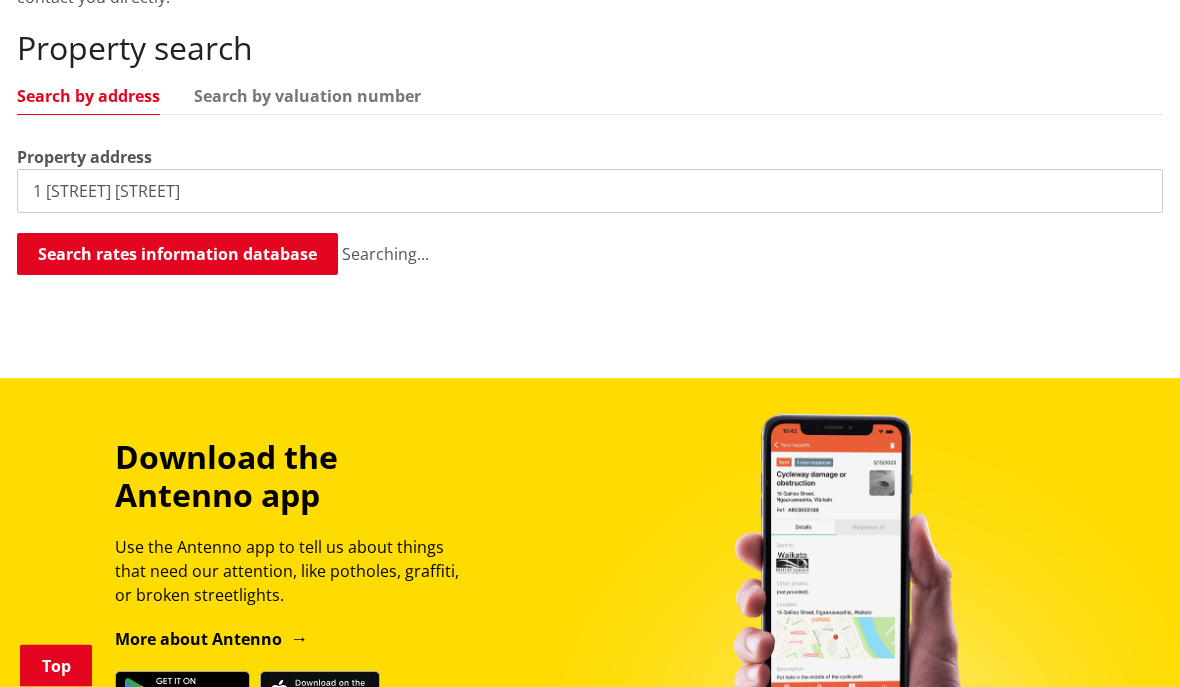 scroll, scrollTop: 579, scrollLeft: 0, axis: vertical 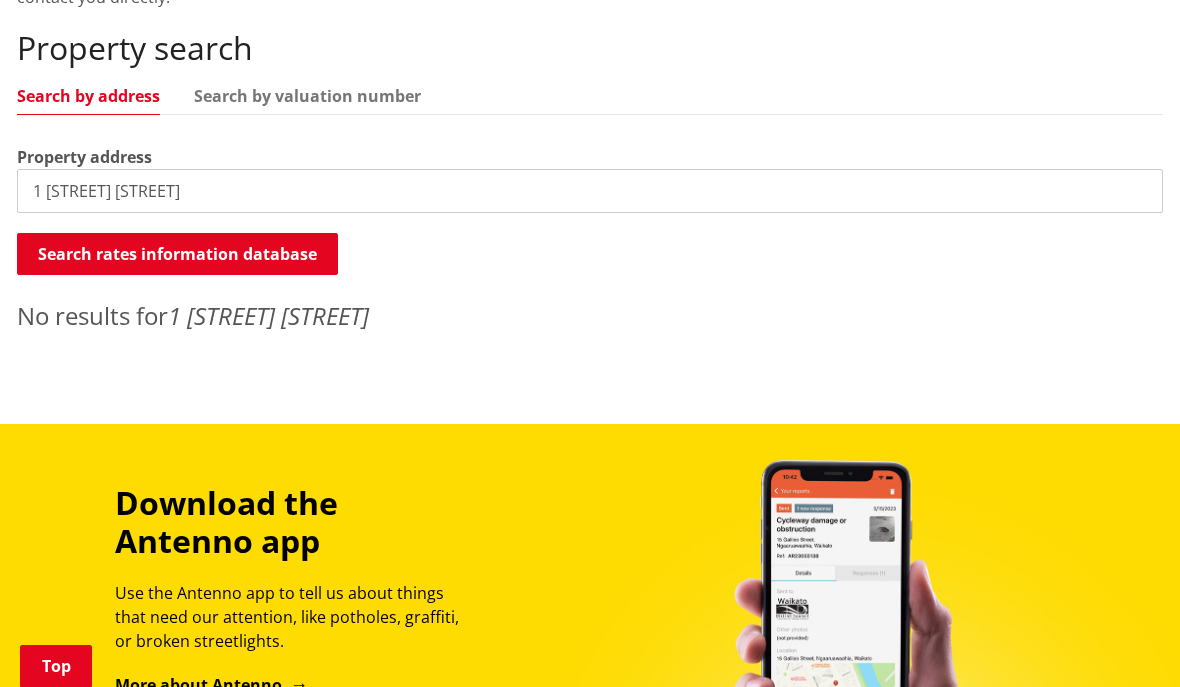 click on "1 [STREET] [STREET]" at bounding box center (590, 191) 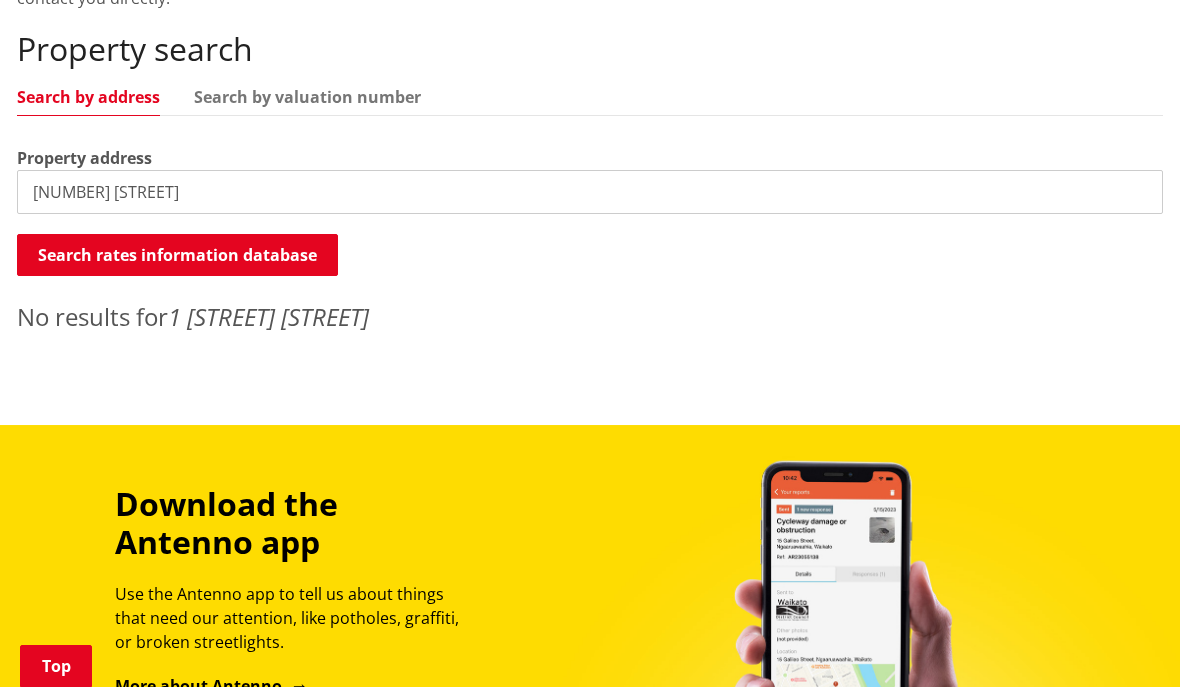 type on "[NUMBER] [STREET]" 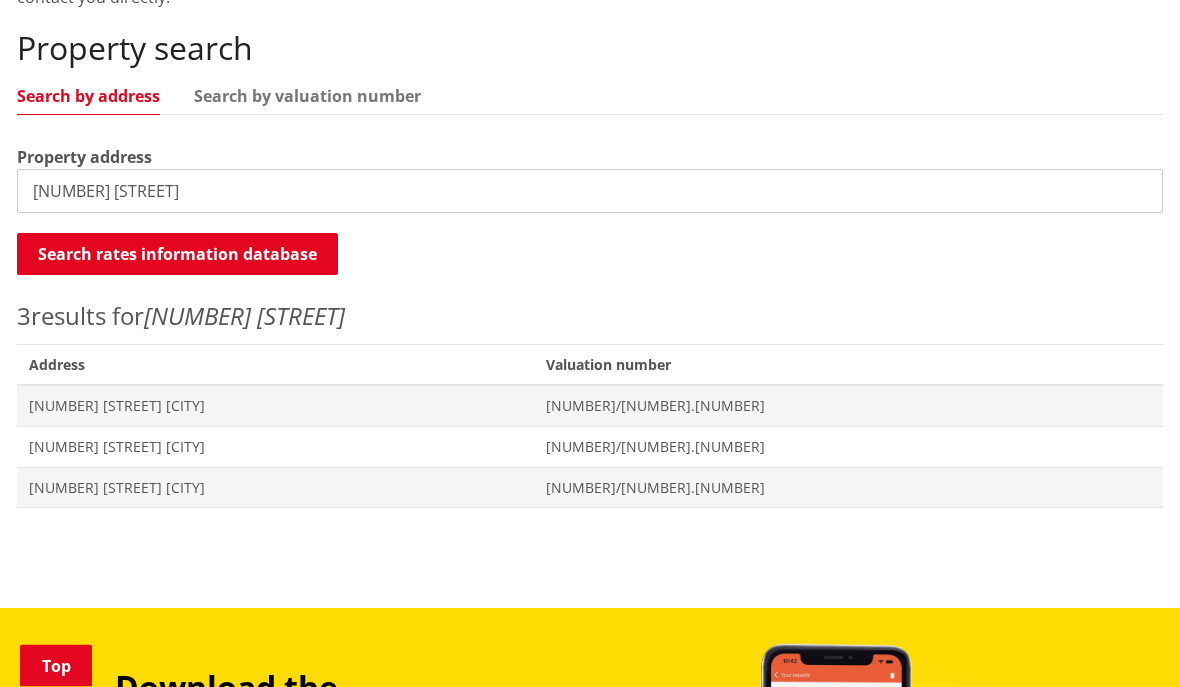 scroll, scrollTop: 579, scrollLeft: 0, axis: vertical 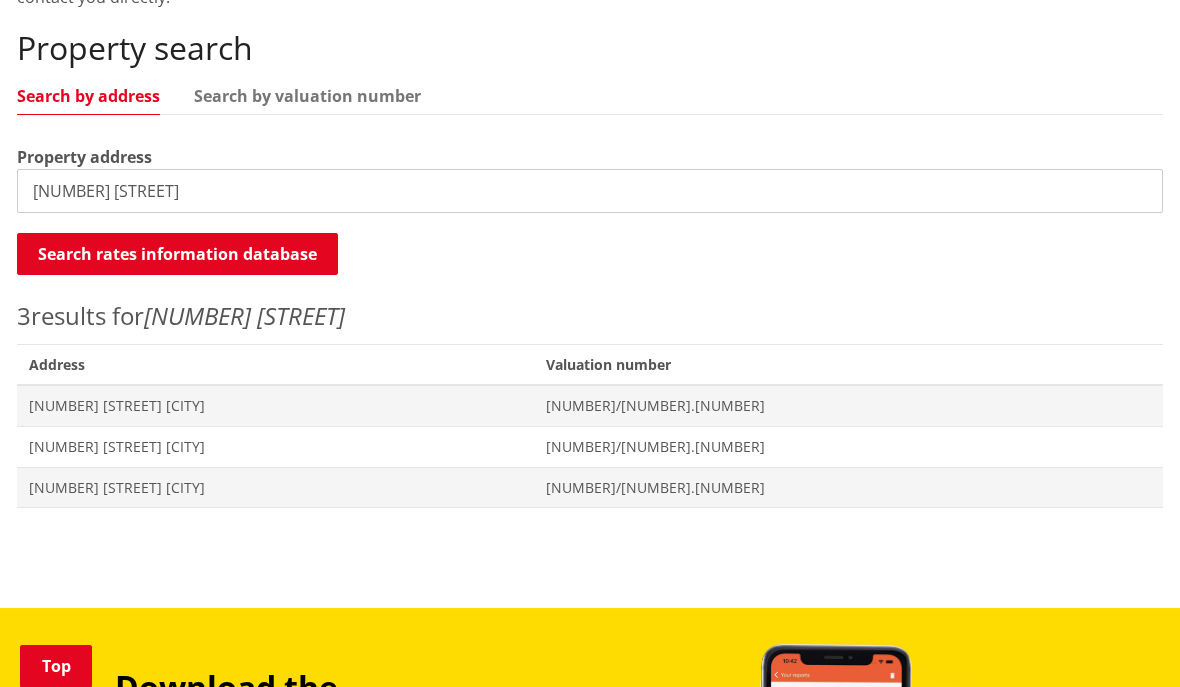 click on "Address
1 Matipo Drive TUAKAU" at bounding box center (275, 405) 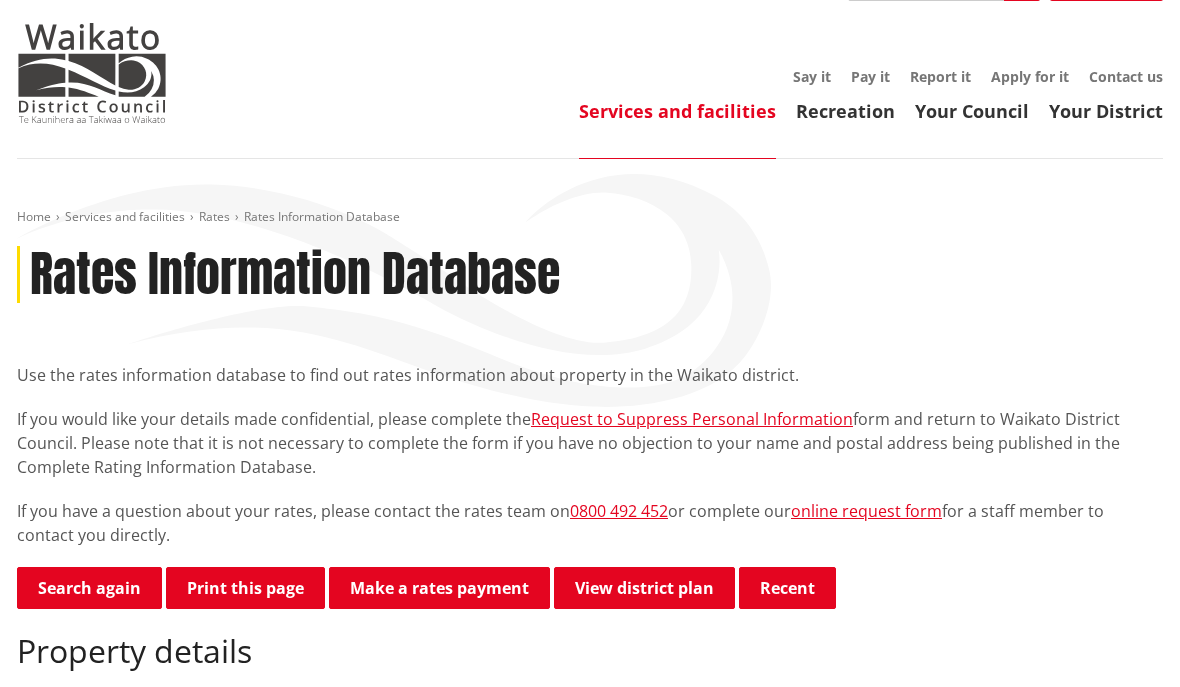 scroll, scrollTop: 0, scrollLeft: 0, axis: both 